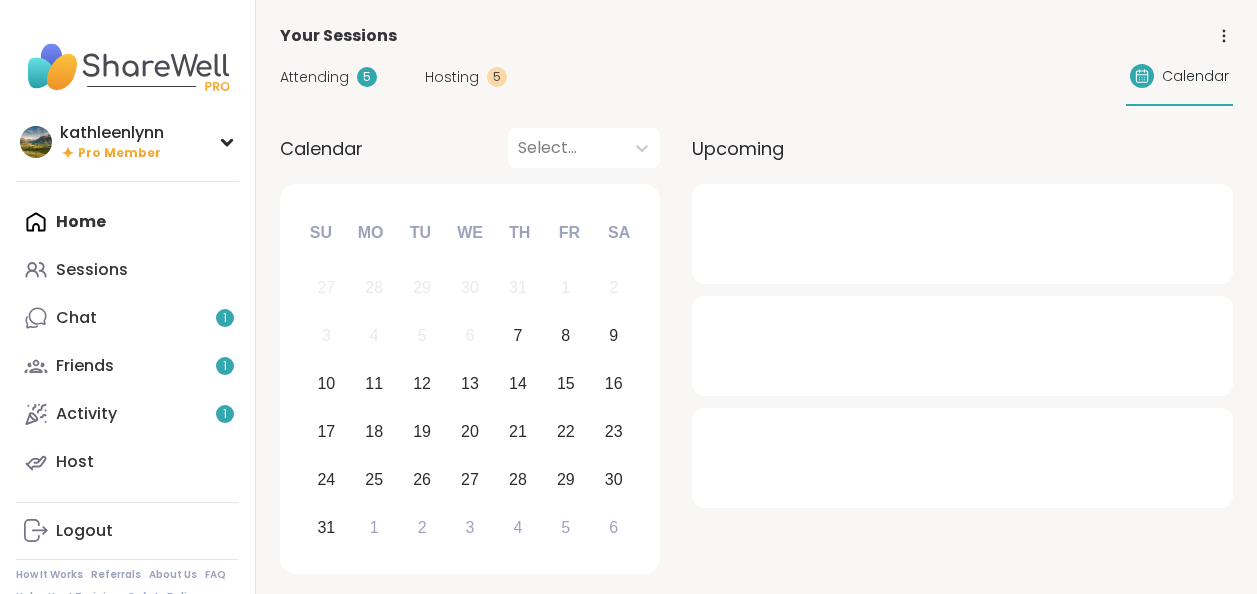 scroll, scrollTop: 0, scrollLeft: 0, axis: both 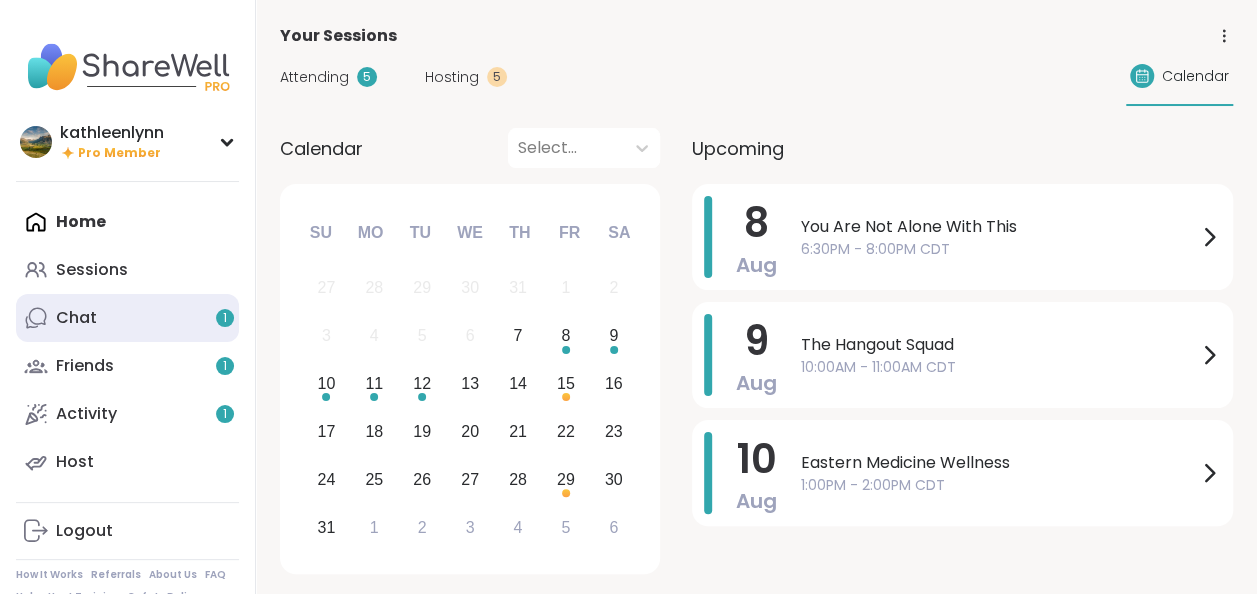click on "Chat 1" at bounding box center [76, 318] 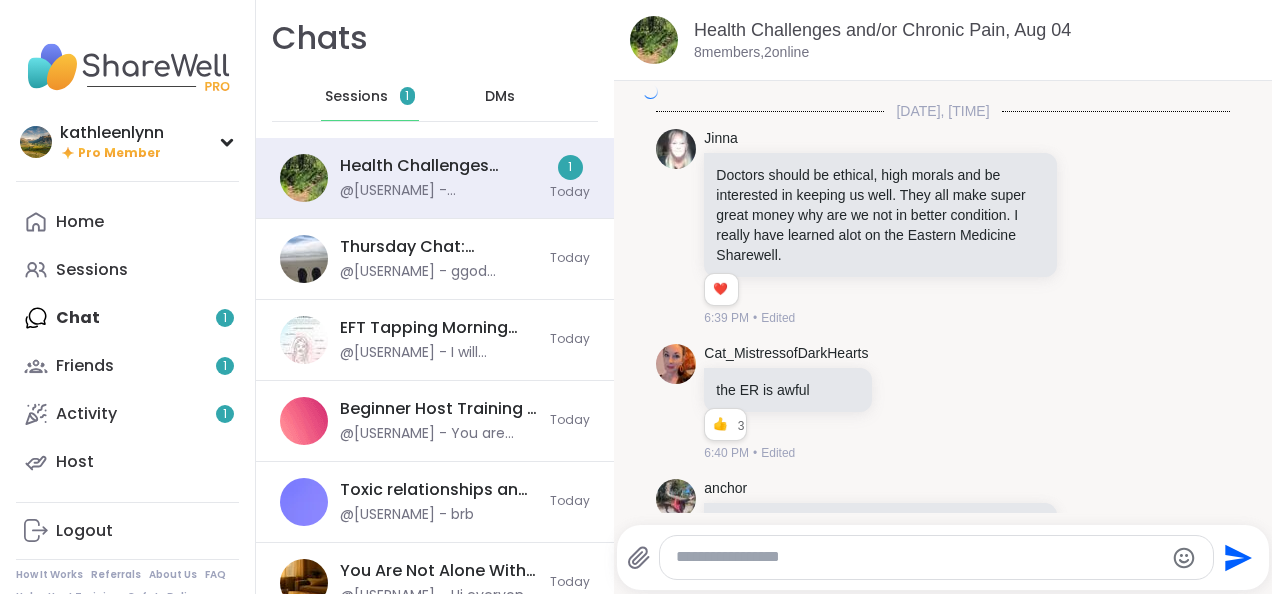 scroll, scrollTop: 6620, scrollLeft: 0, axis: vertical 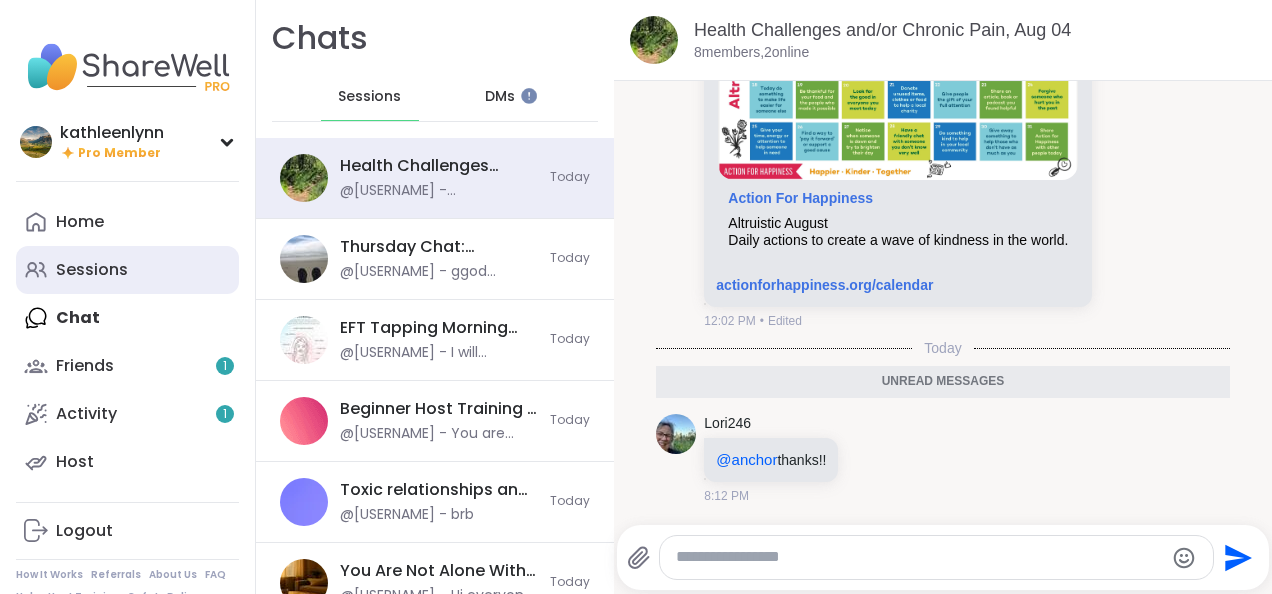 click on "Sessions" at bounding box center (92, 270) 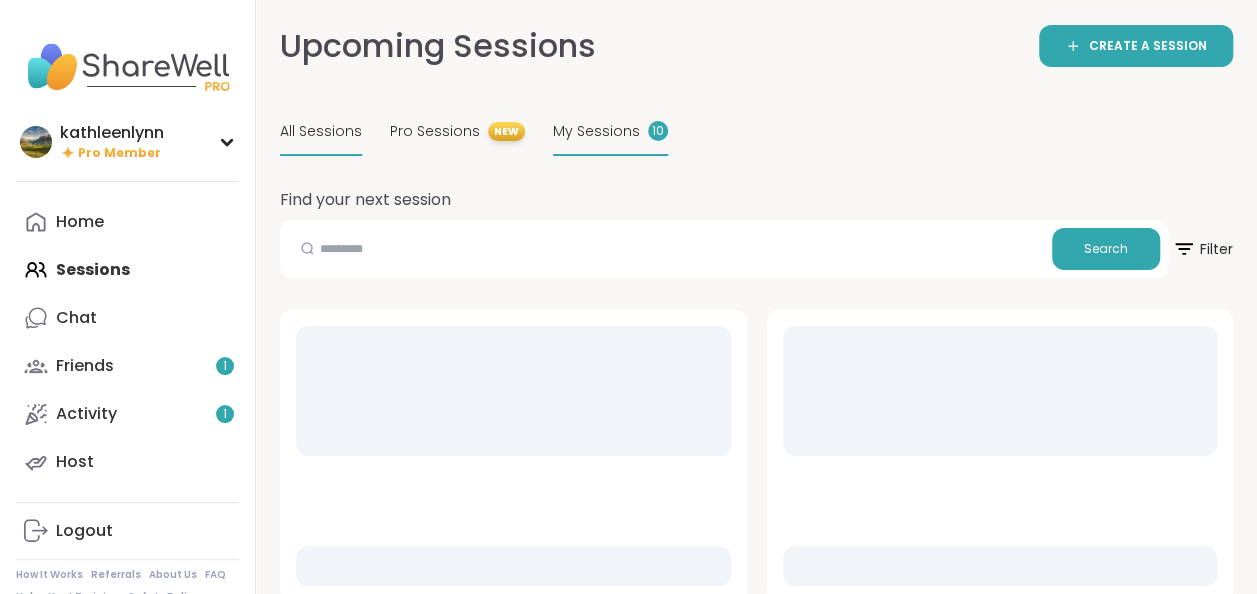 click on "My Sessions" at bounding box center [596, 131] 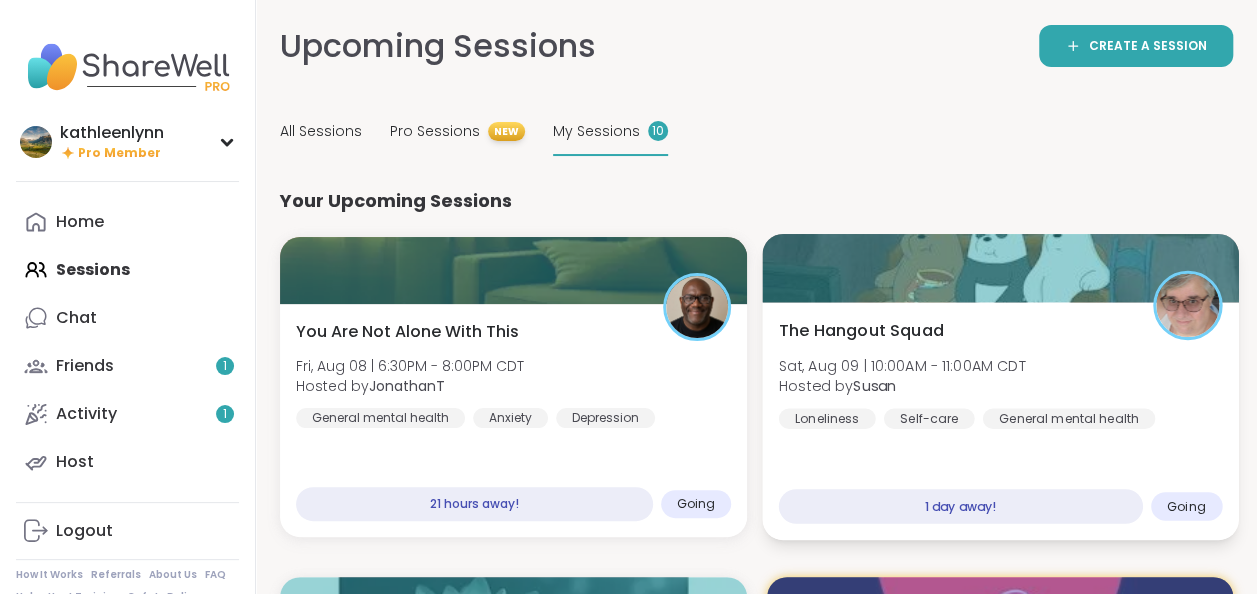 click at bounding box center (1000, 268) 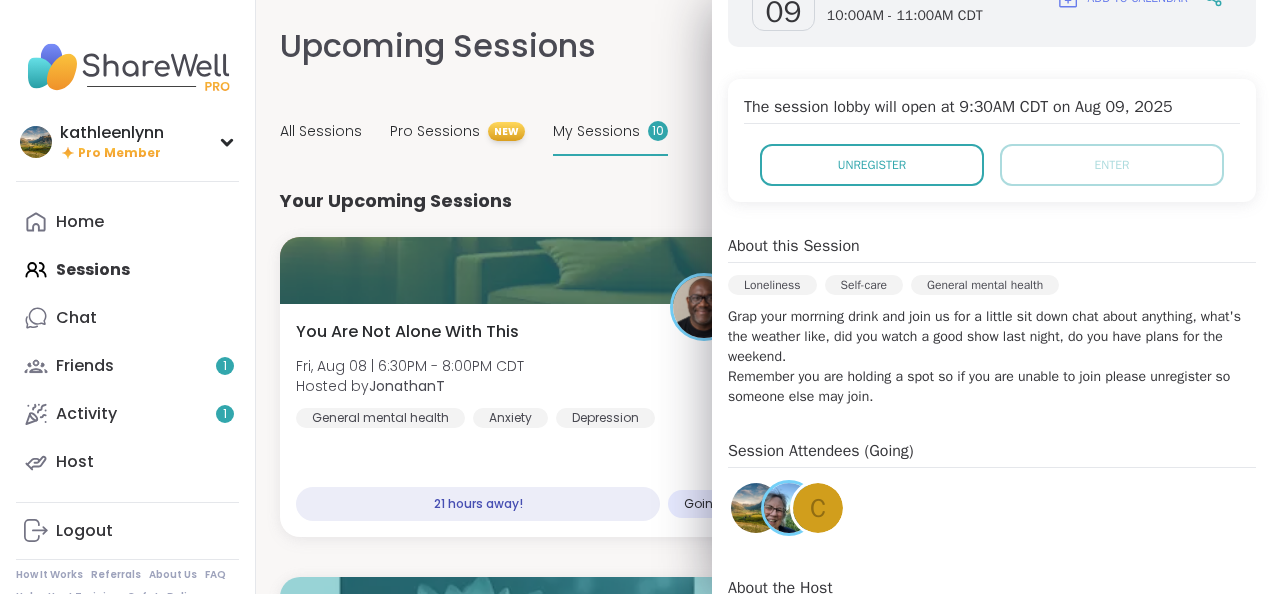 scroll, scrollTop: 0, scrollLeft: 0, axis: both 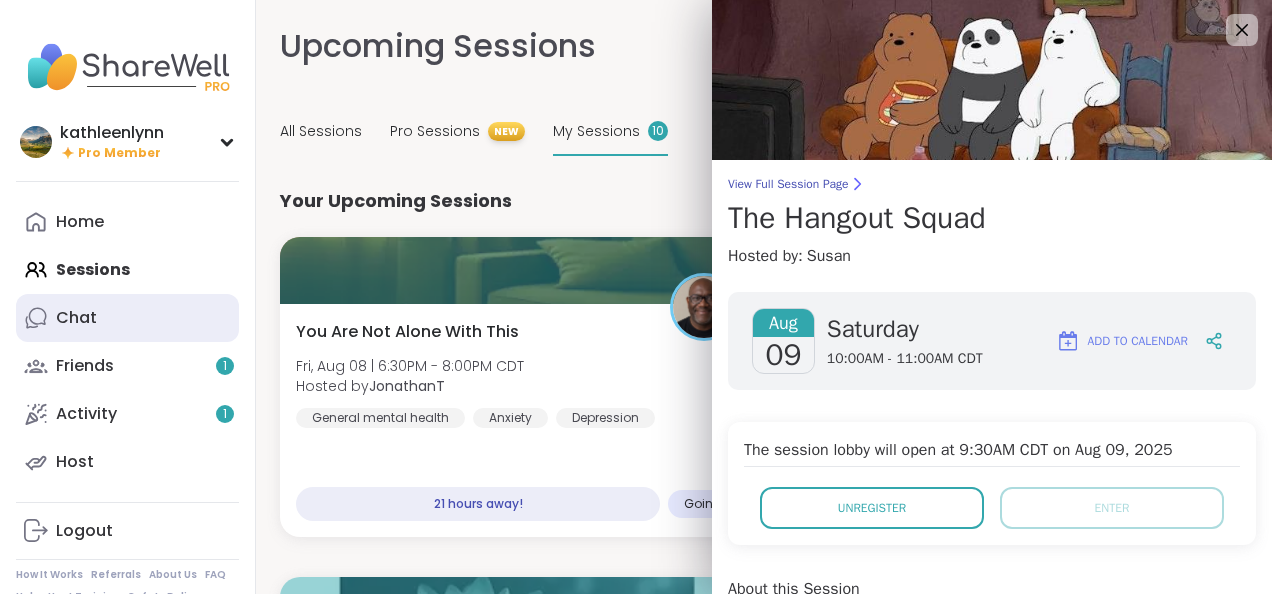 click on "Chat" at bounding box center [76, 318] 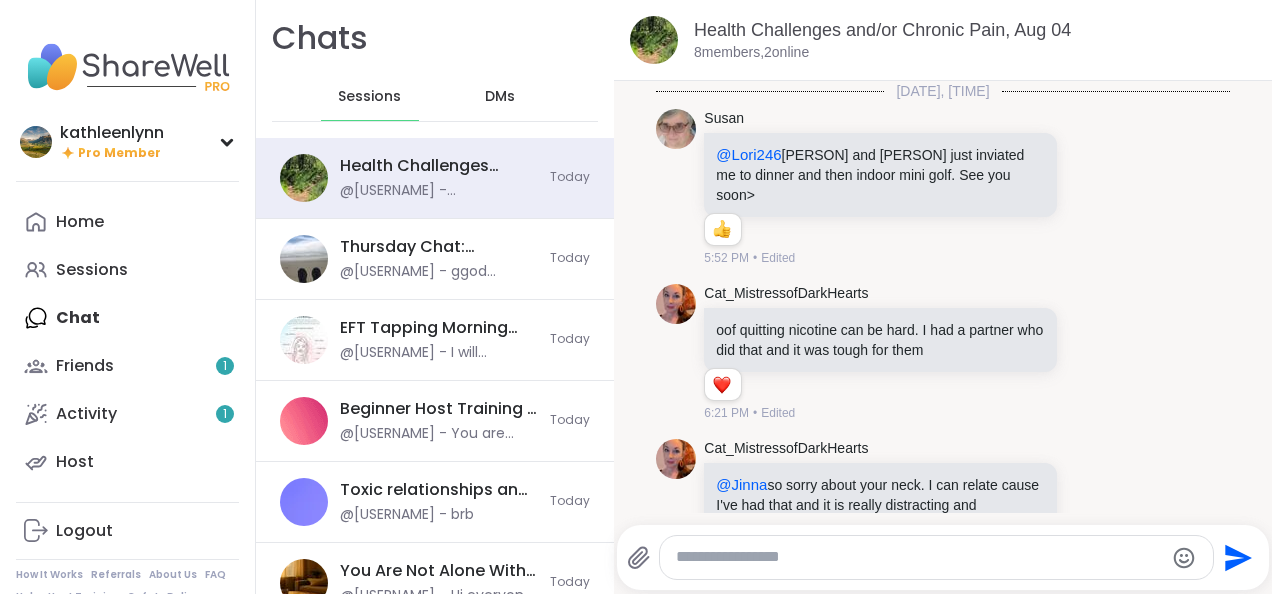 scroll, scrollTop: 6553, scrollLeft: 0, axis: vertical 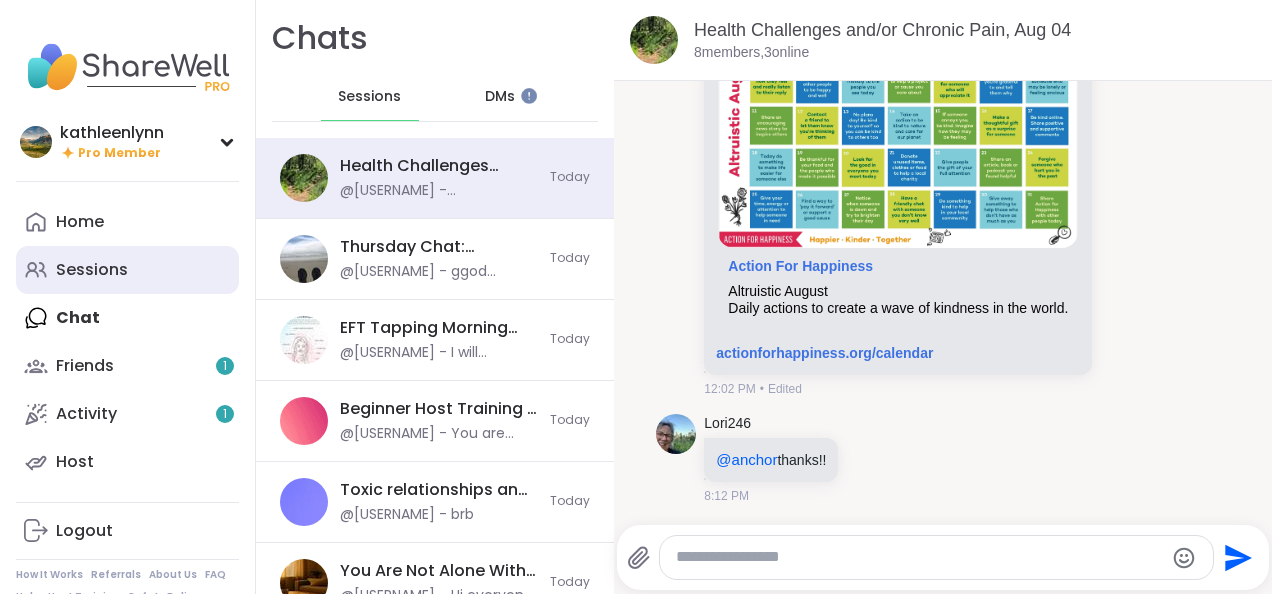 click on "Sessions" at bounding box center [92, 270] 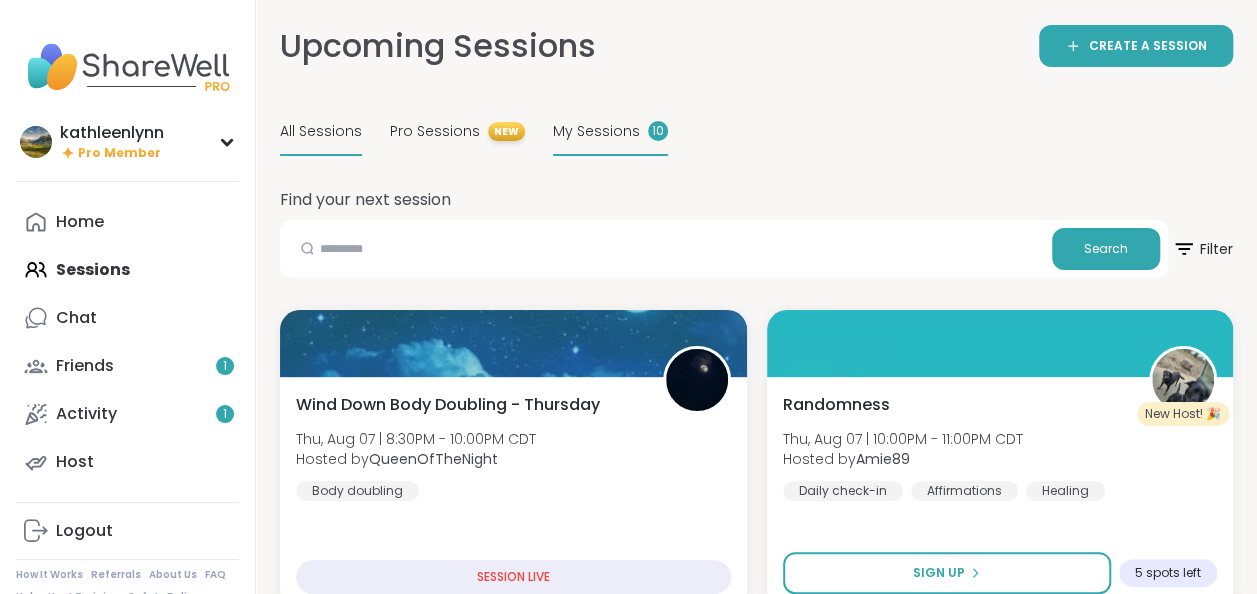 click on "My Sessions" at bounding box center (596, 131) 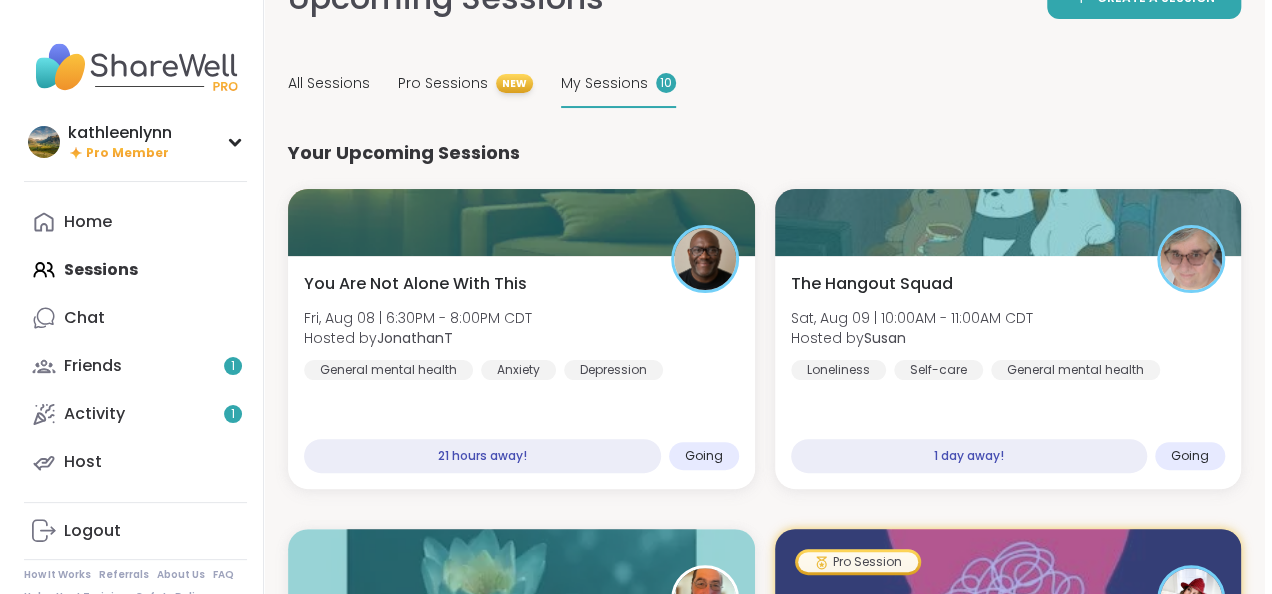 scroll, scrollTop: 0, scrollLeft: 0, axis: both 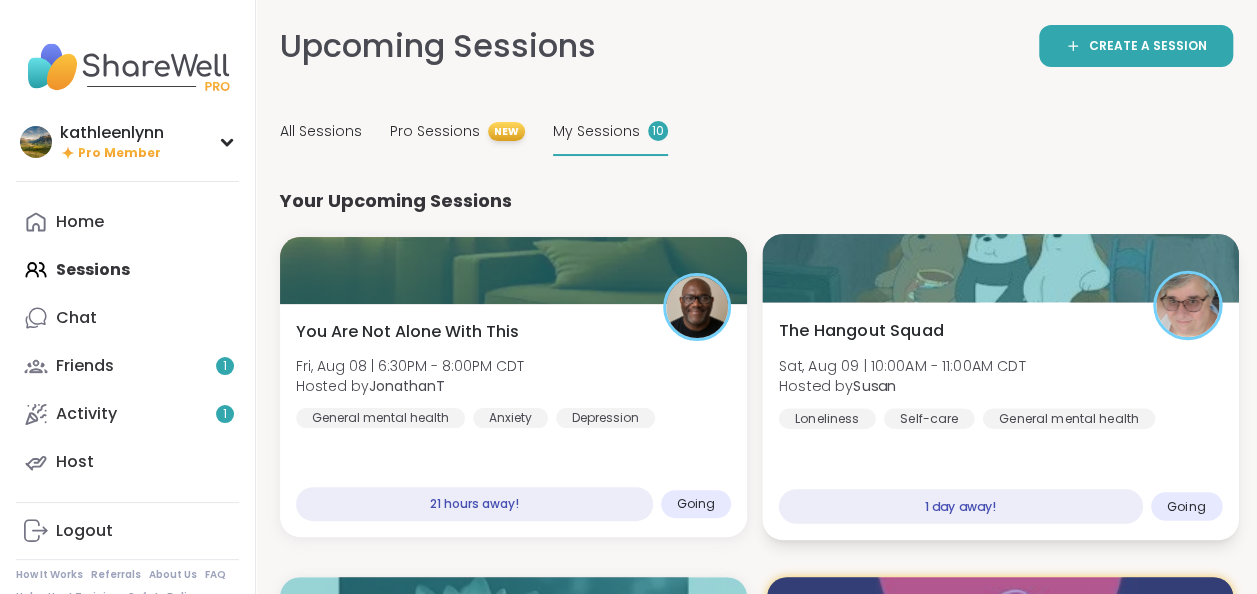 click at bounding box center (1000, 268) 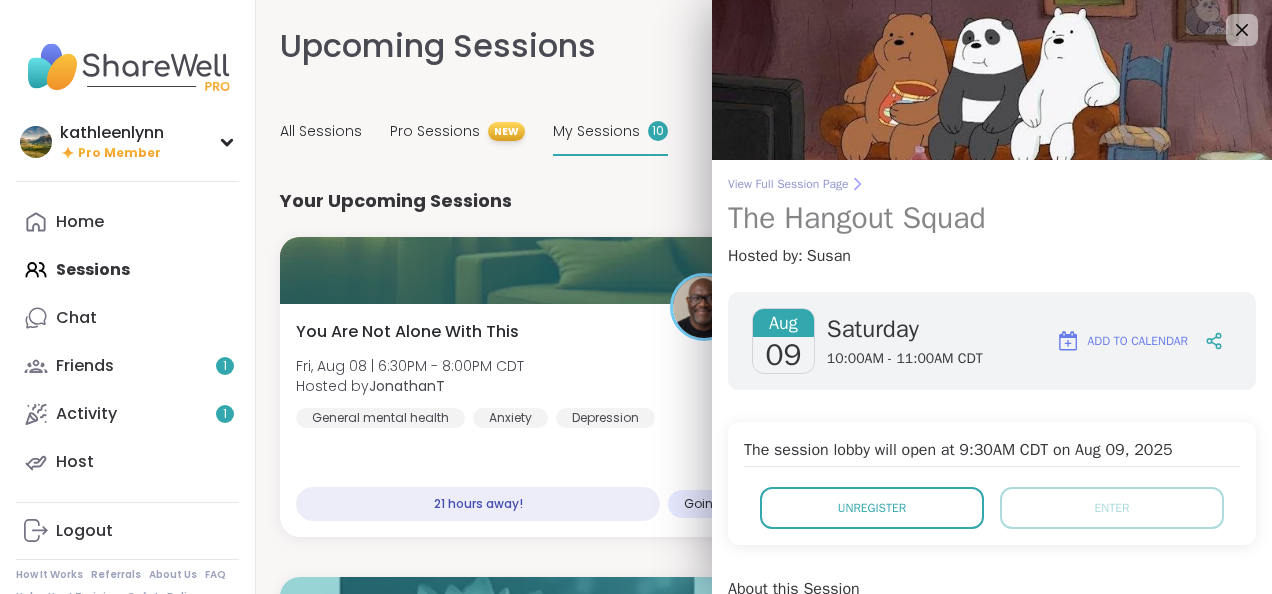 click on "View Full Session Page" at bounding box center (992, 184) 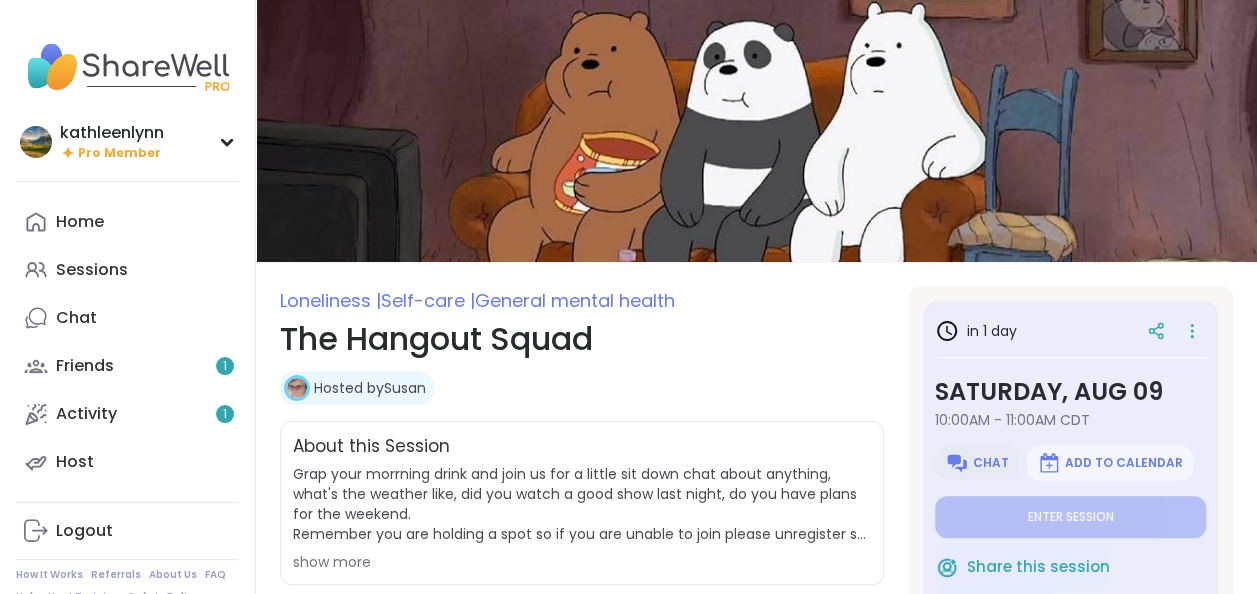 click on "Chat" at bounding box center (977, 463) 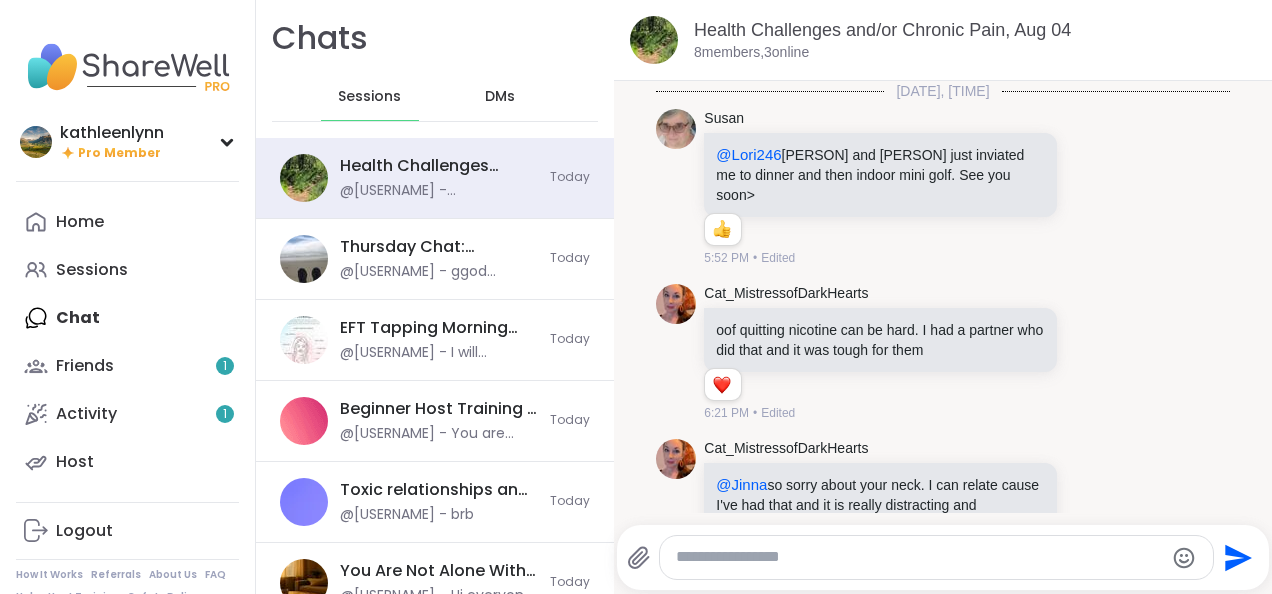 scroll, scrollTop: 6553, scrollLeft: 0, axis: vertical 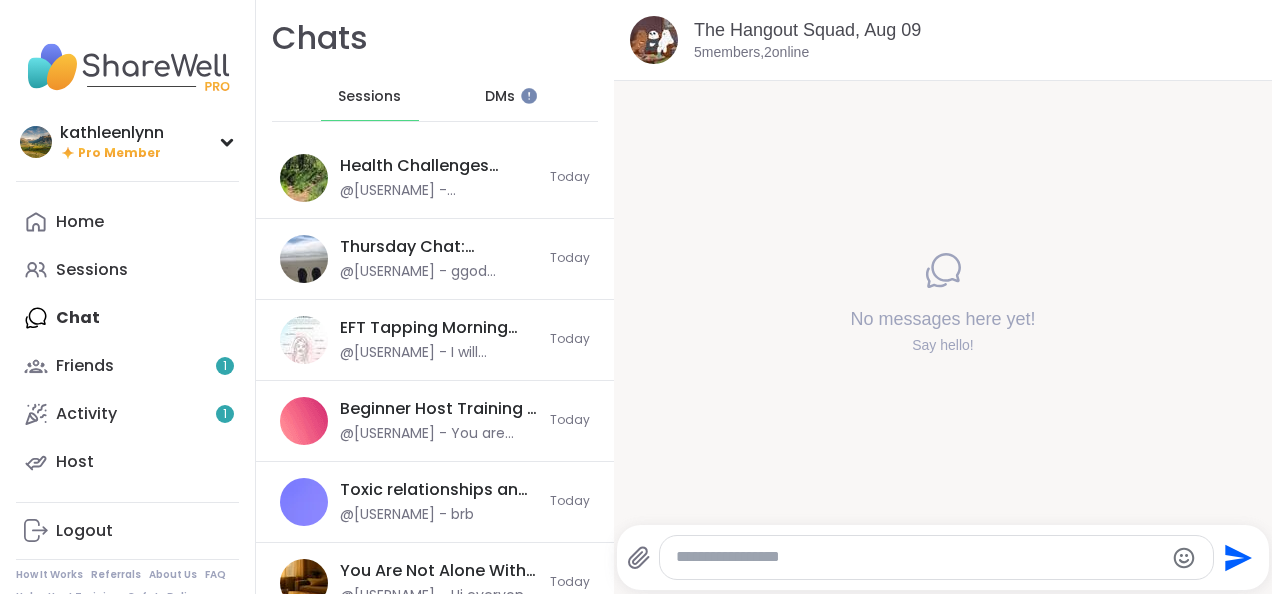 click at bounding box center [919, 557] 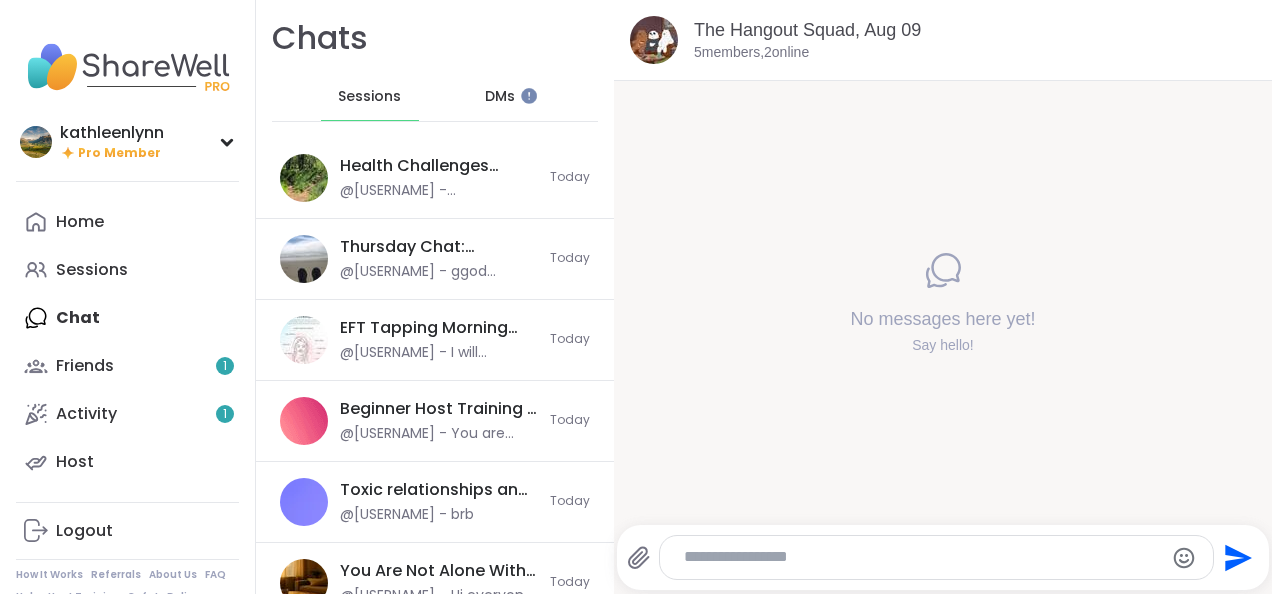 paste on "**********" 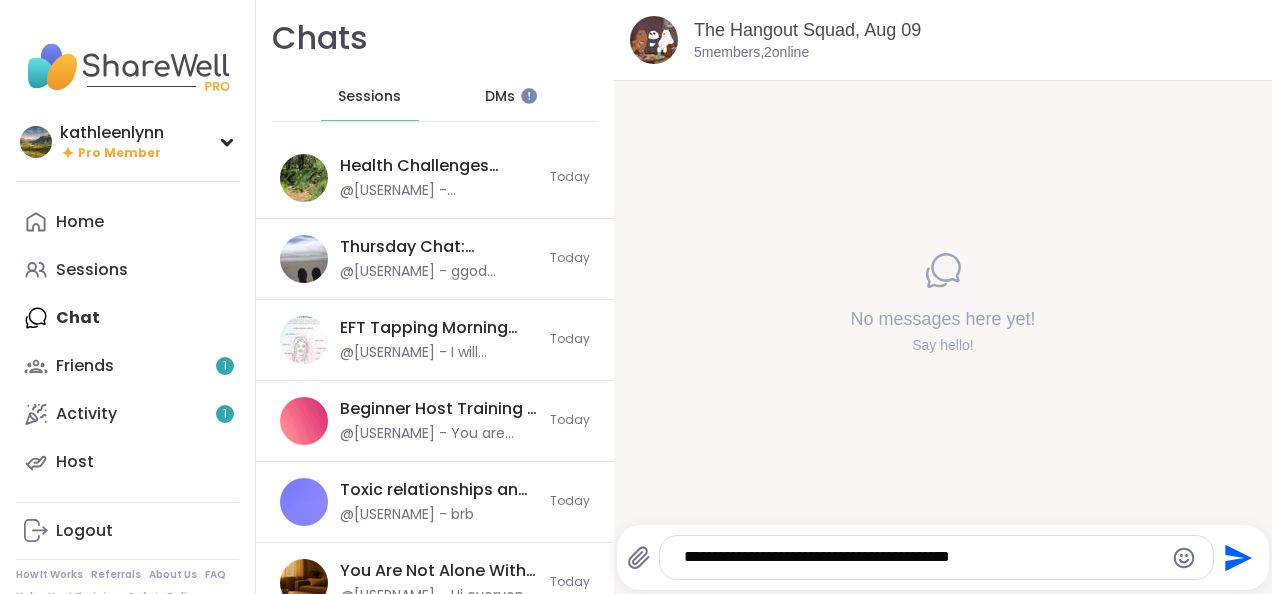 click 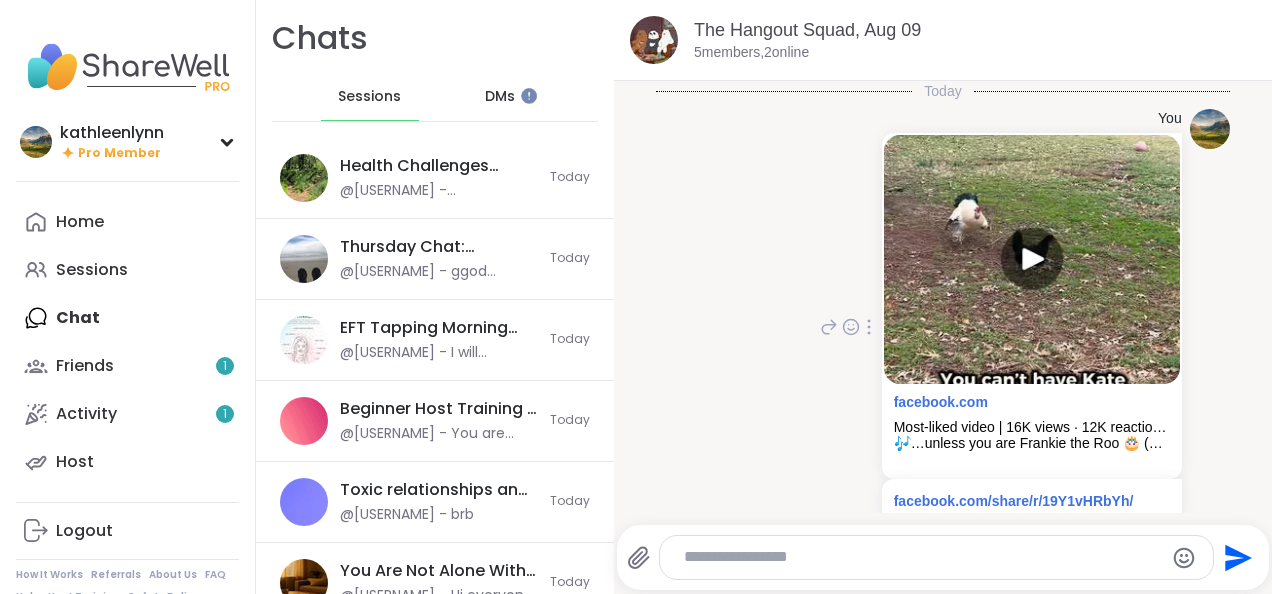 click at bounding box center [1032, 259] 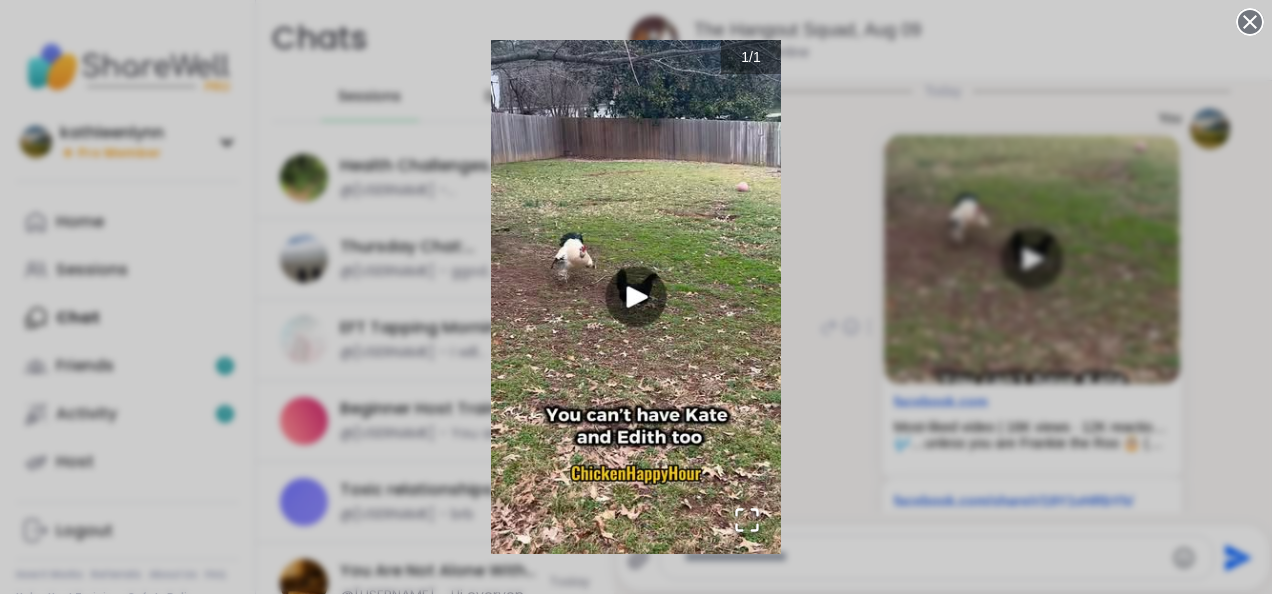 click at bounding box center [635, 297] 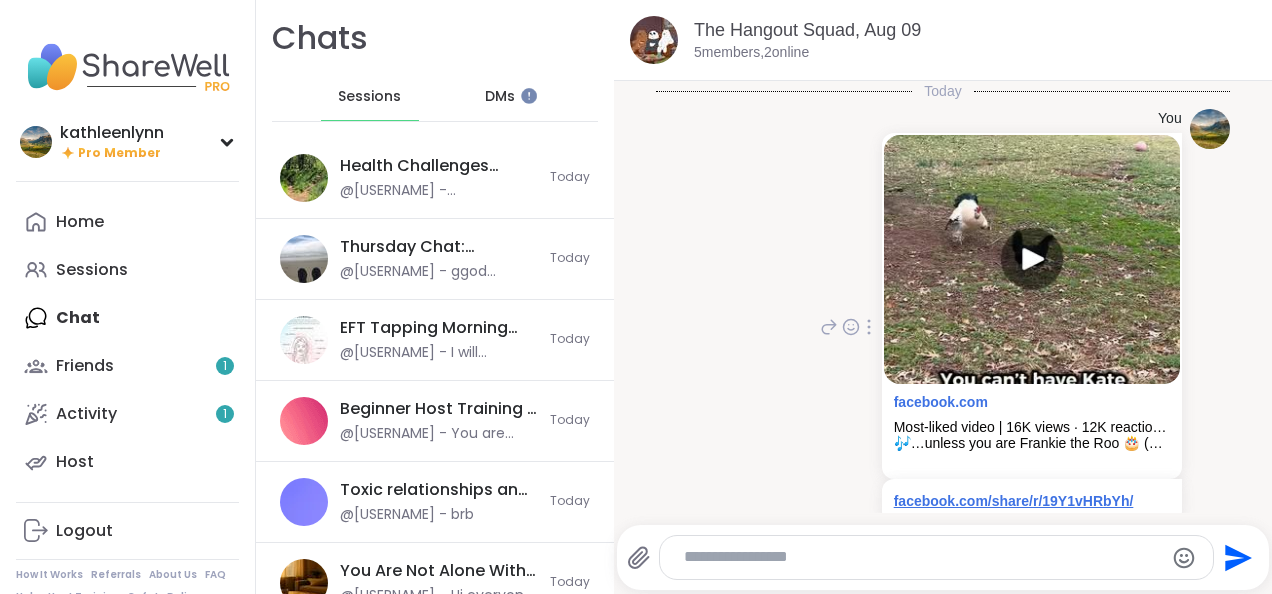 click on "facebook.com/share/r/19Y1vHRbYh/" at bounding box center [1014, 501] 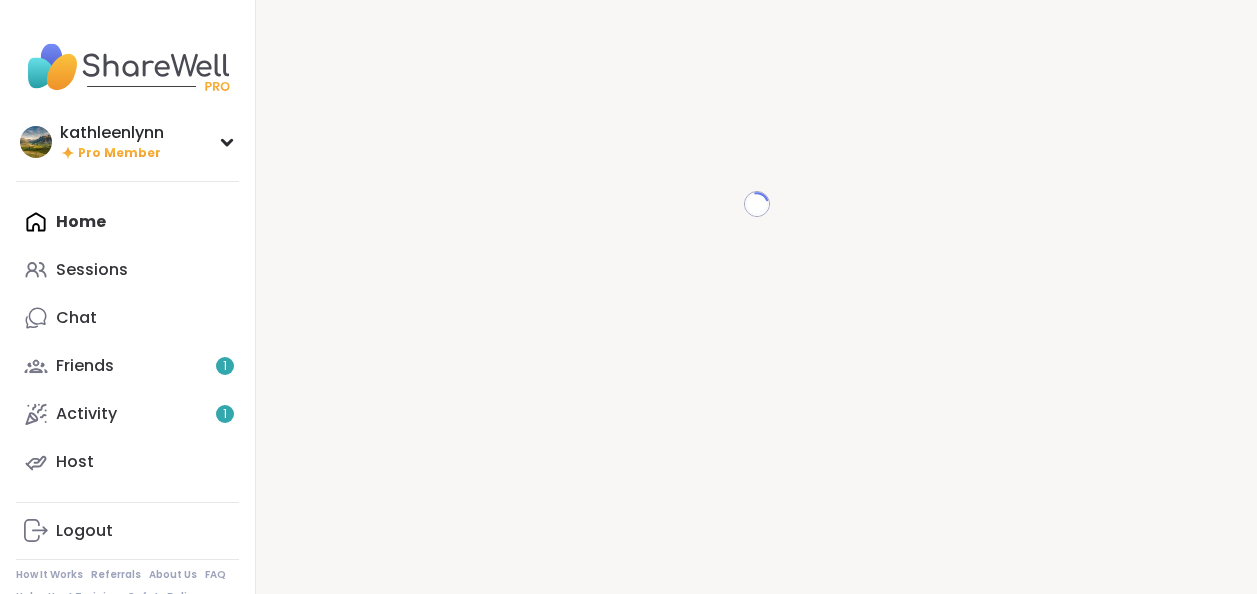 scroll, scrollTop: 0, scrollLeft: 0, axis: both 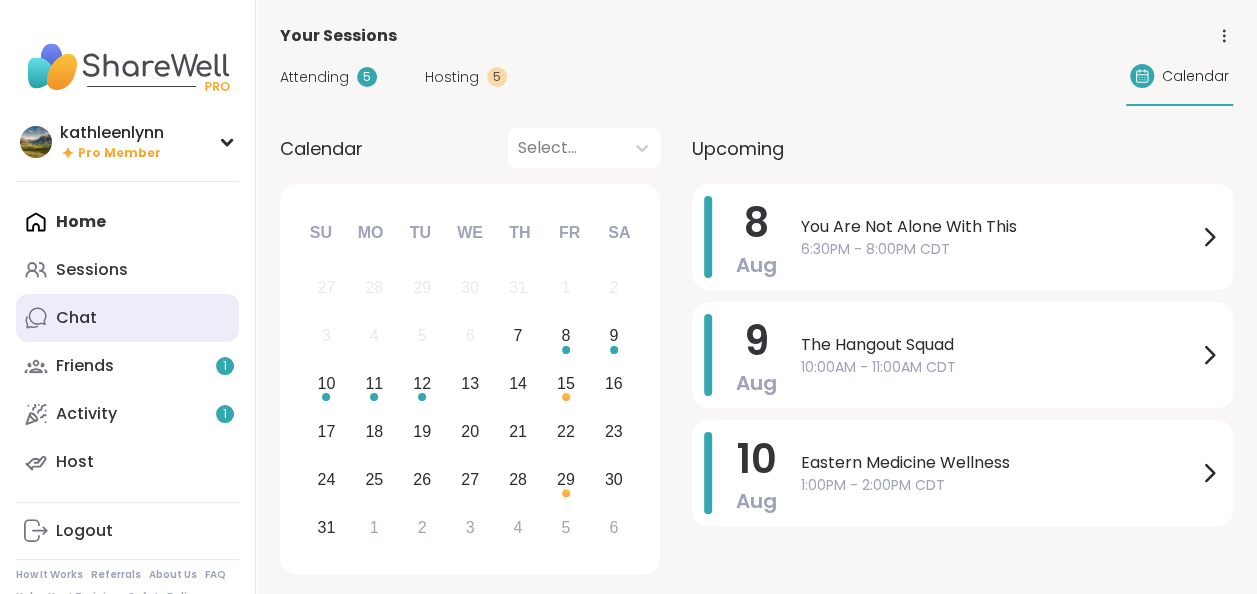click on "Chat" at bounding box center (76, 318) 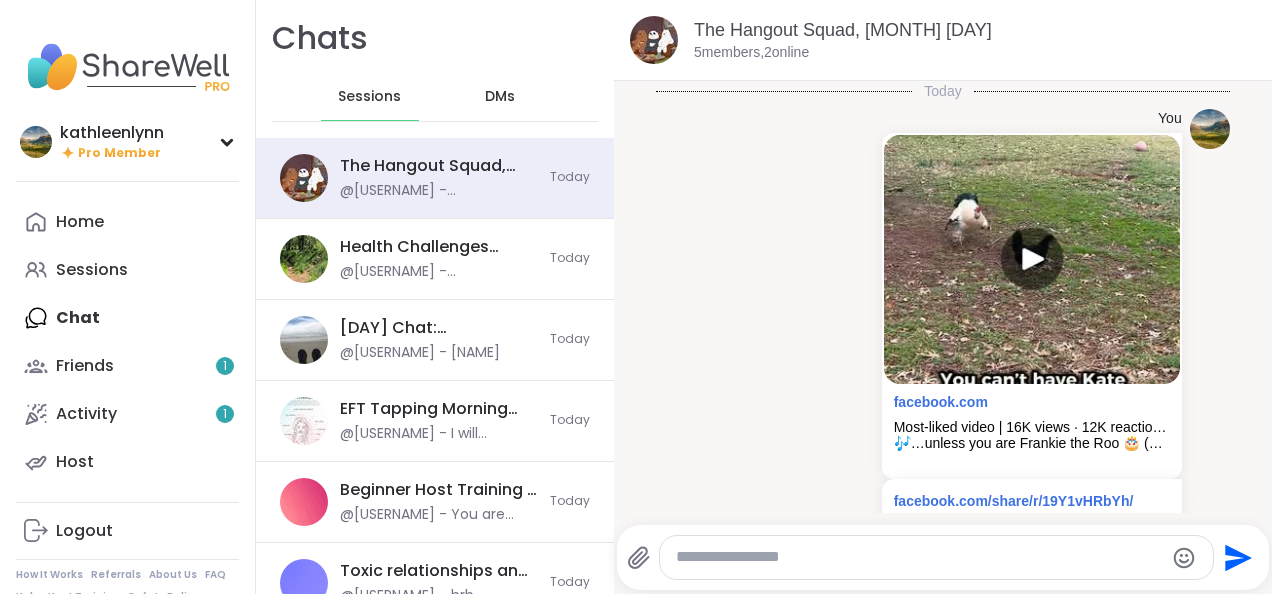 scroll, scrollTop: 40, scrollLeft: 0, axis: vertical 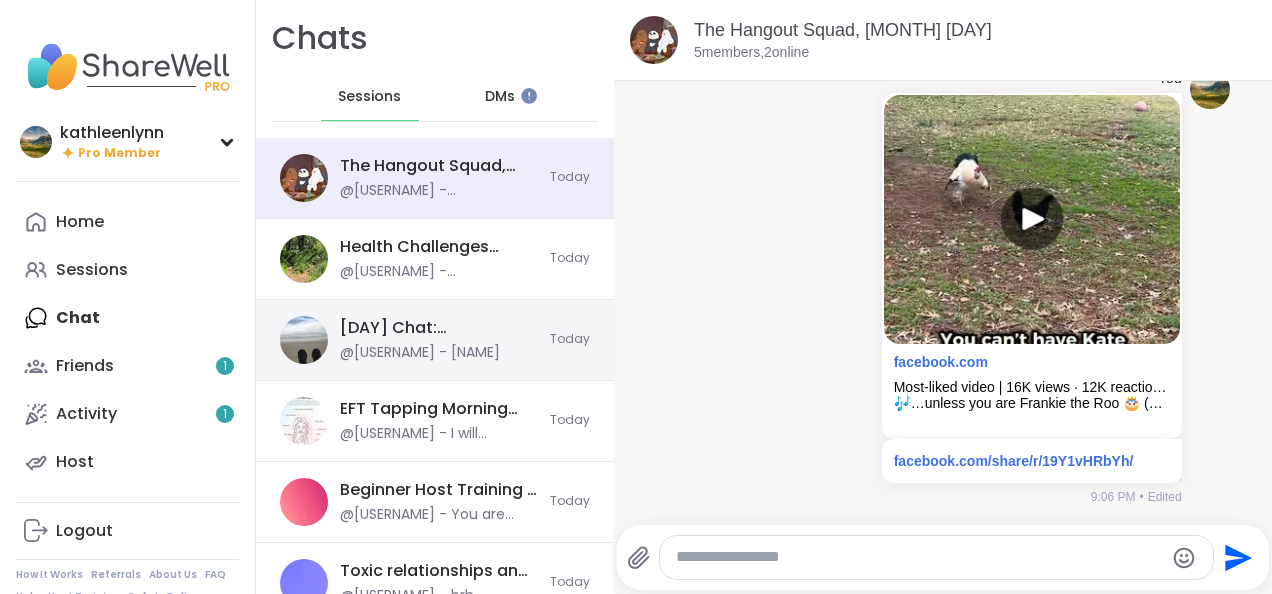 click on "Thursday Chat: Depression/Life Challenges, Aug 07" at bounding box center [439, 328] 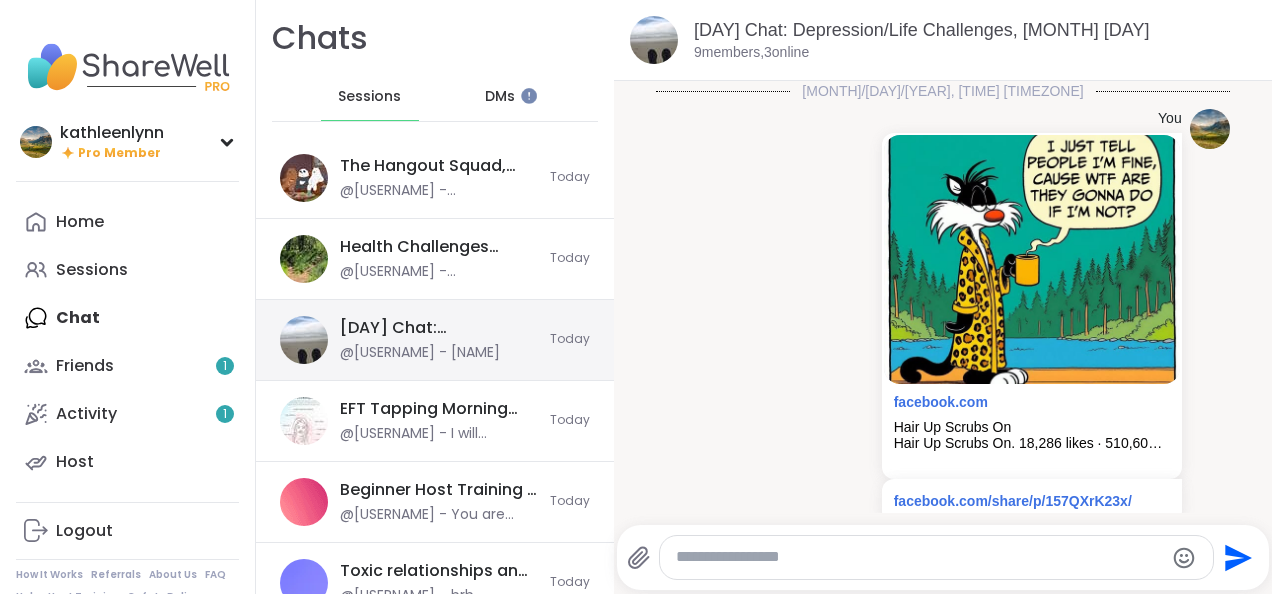 scroll, scrollTop: 514, scrollLeft: 0, axis: vertical 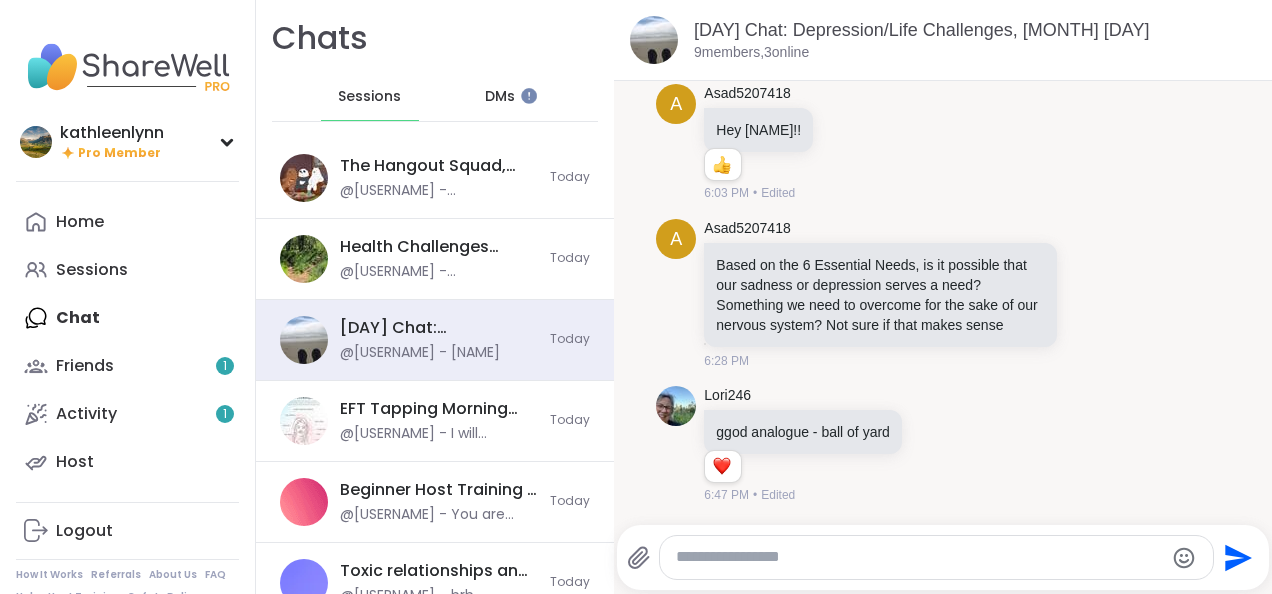 click at bounding box center (919, 557) 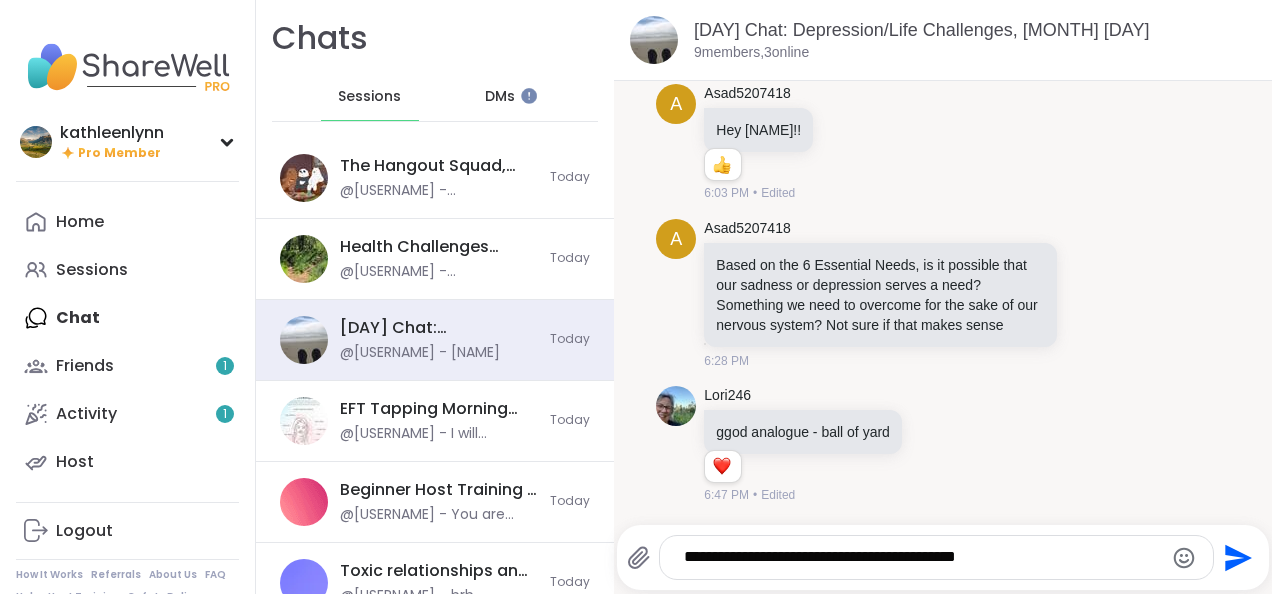 click on "Send" at bounding box center (1236, 557) 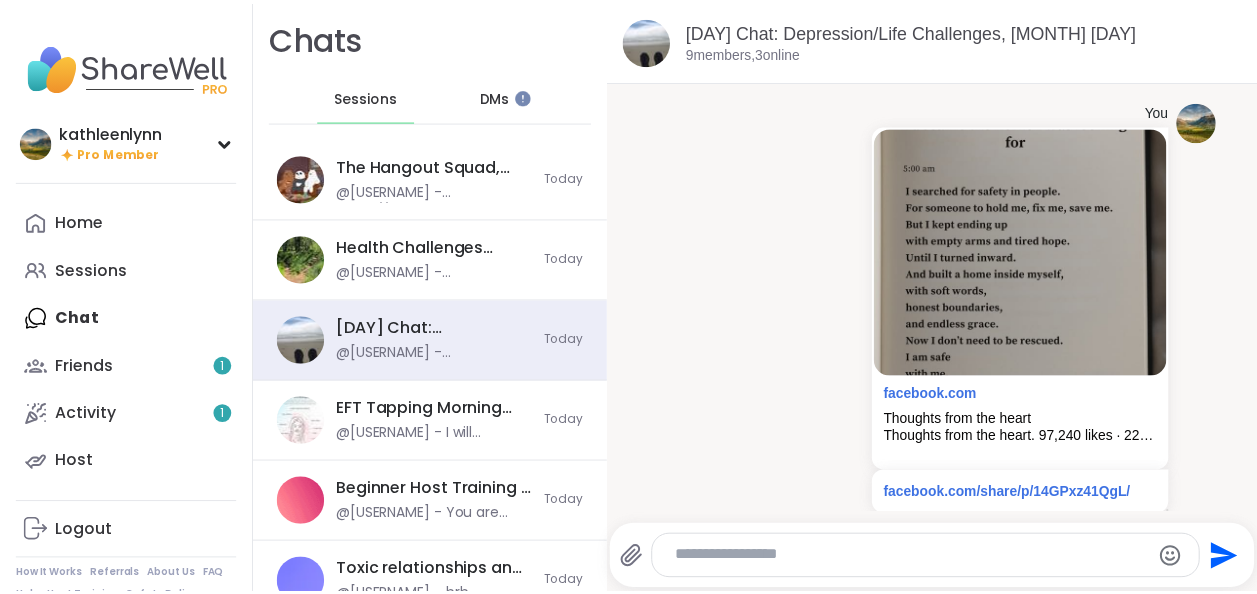 scroll, scrollTop: 898, scrollLeft: 0, axis: vertical 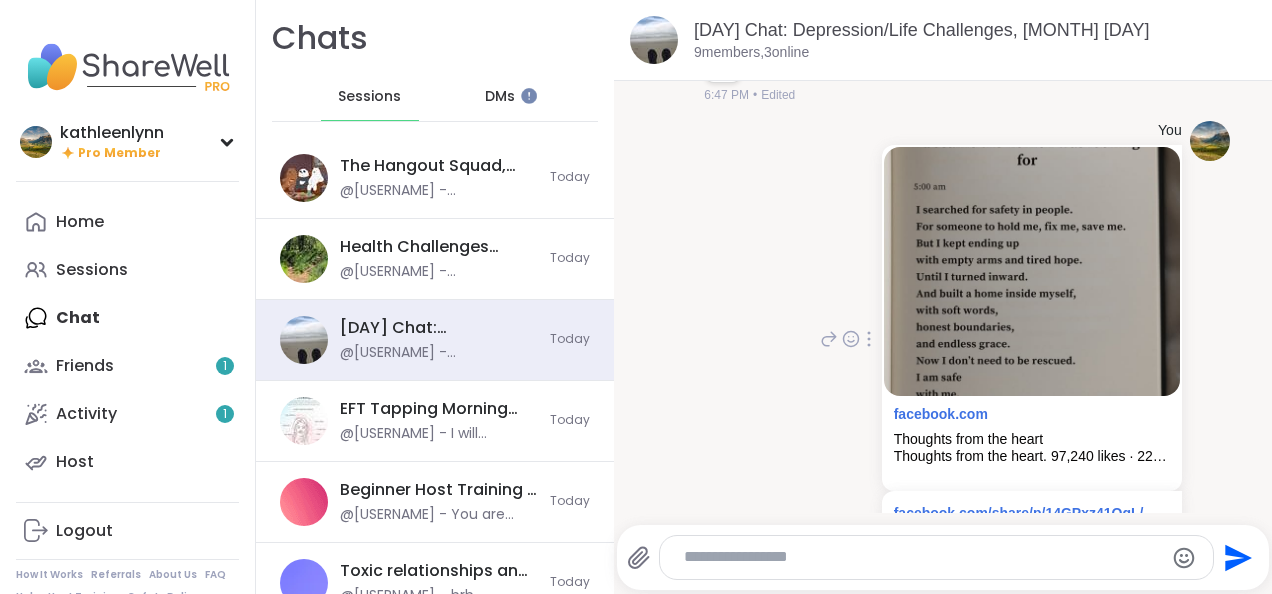 click at bounding box center (1032, 271) 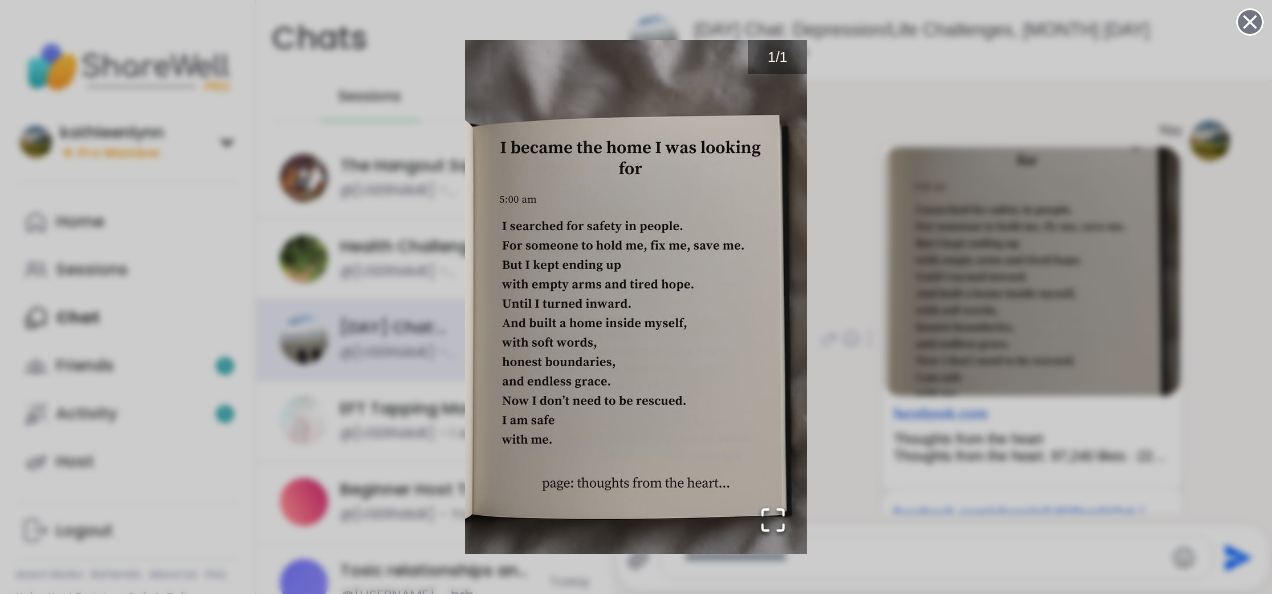 click on "1  /  1" at bounding box center (636, 297) 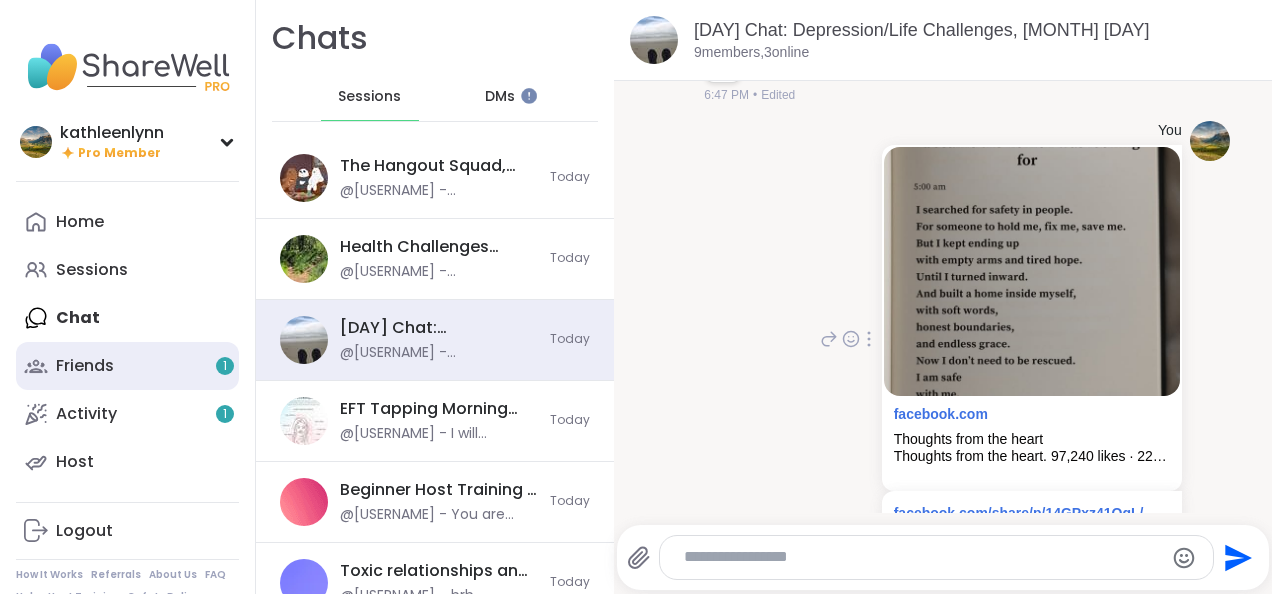 click on "Friends 1" at bounding box center (85, 366) 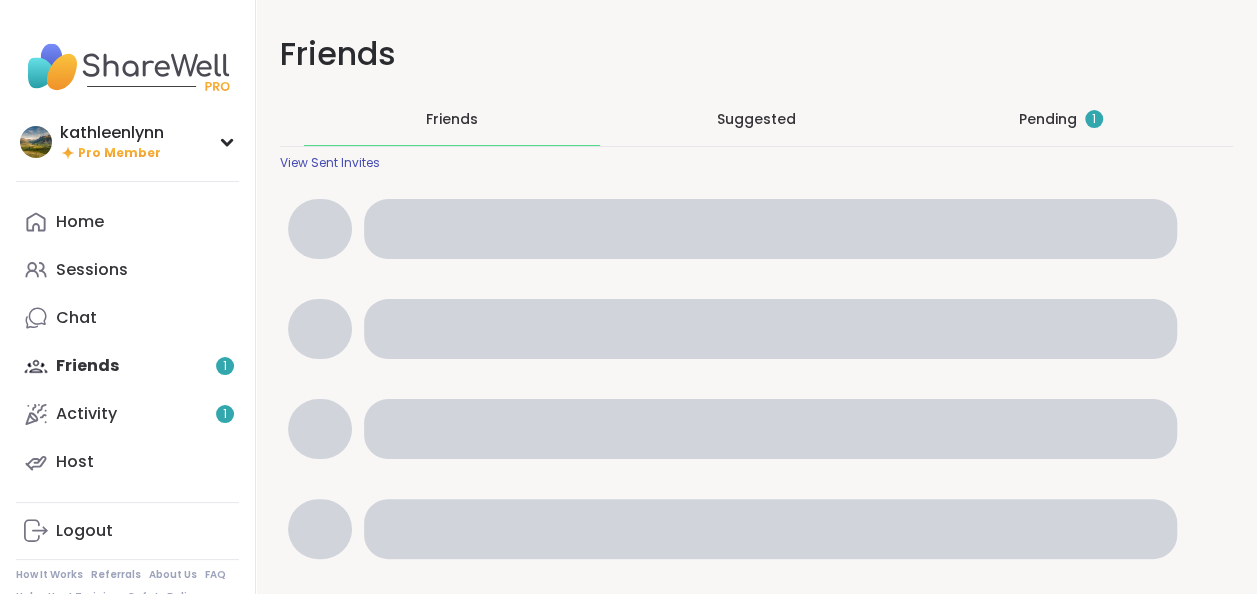 scroll, scrollTop: 0, scrollLeft: 0, axis: both 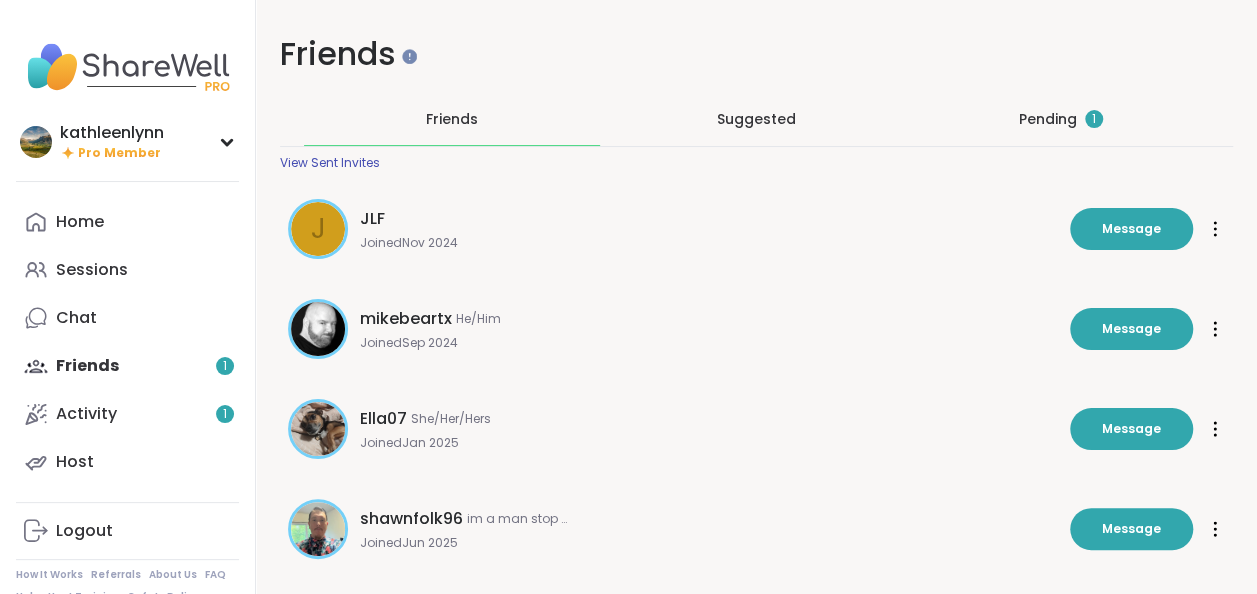 click on "Pending   1" at bounding box center [1061, 119] 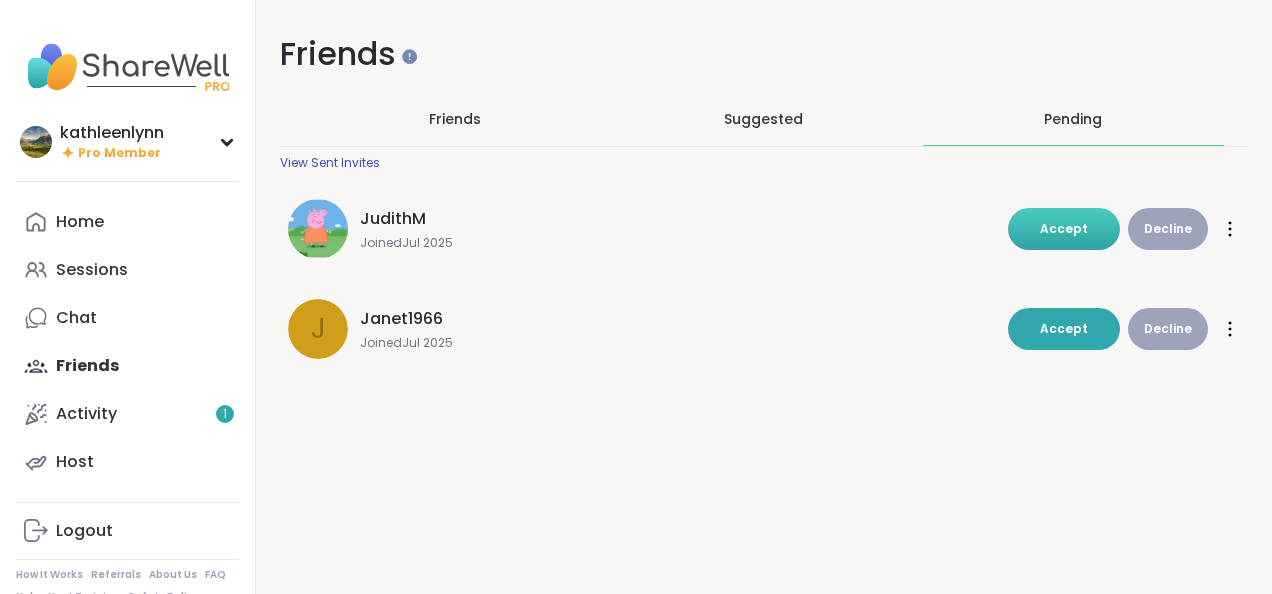 click on "Accept" at bounding box center [1064, 228] 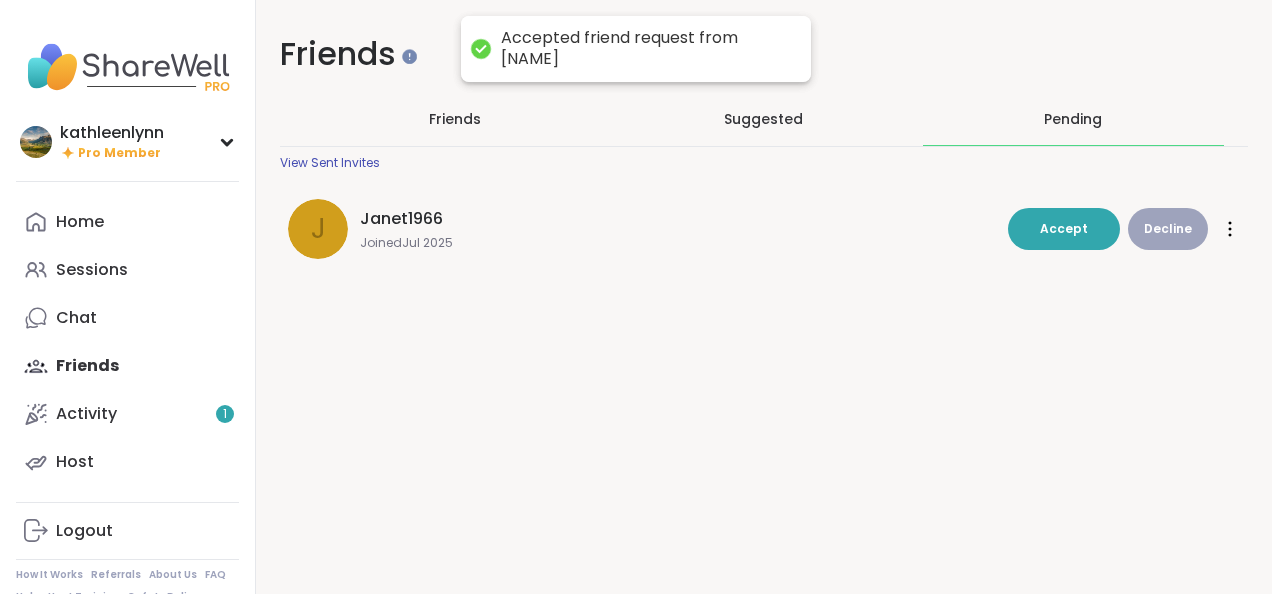 click on "Friends Friends Suggested Pending   View Sent Invites J Janet1966 Joined  Jul 2025 Accept Decline Accept Decline" at bounding box center (764, 163) 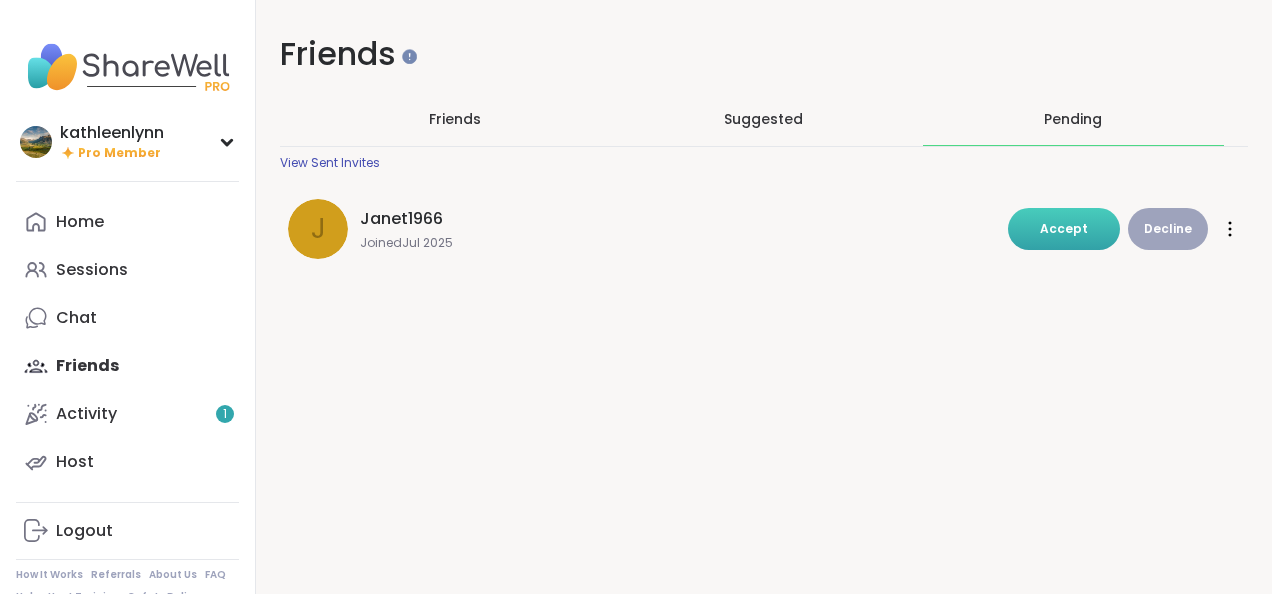 click on "Accept" at bounding box center (1064, 228) 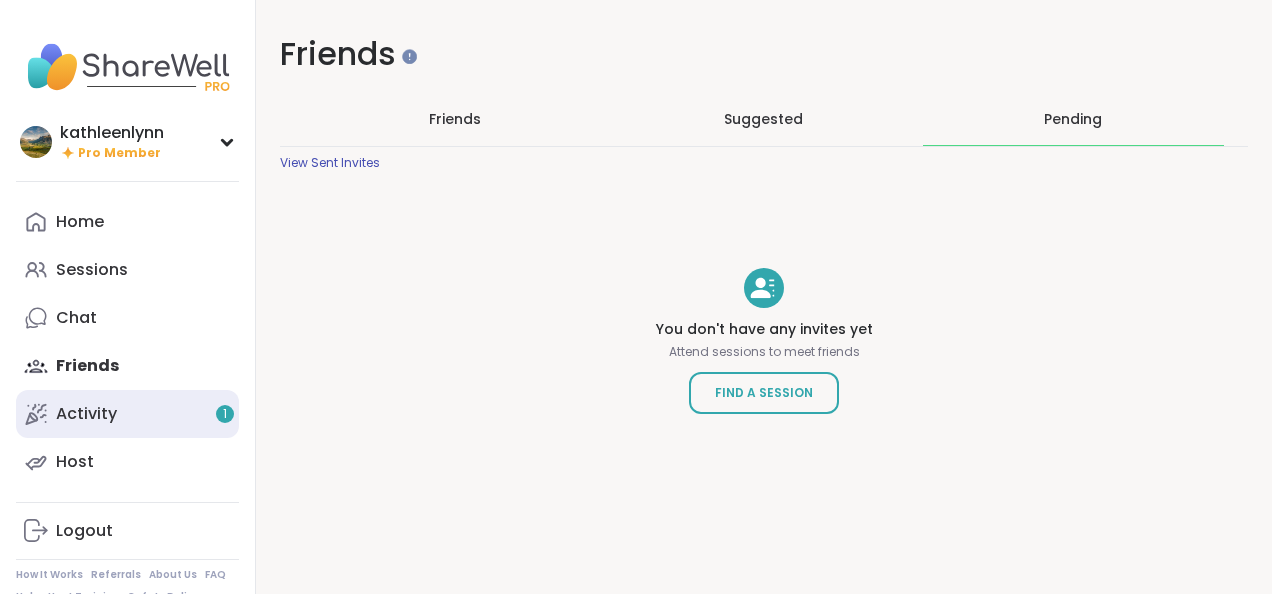click on "Activity 1" at bounding box center (86, 414) 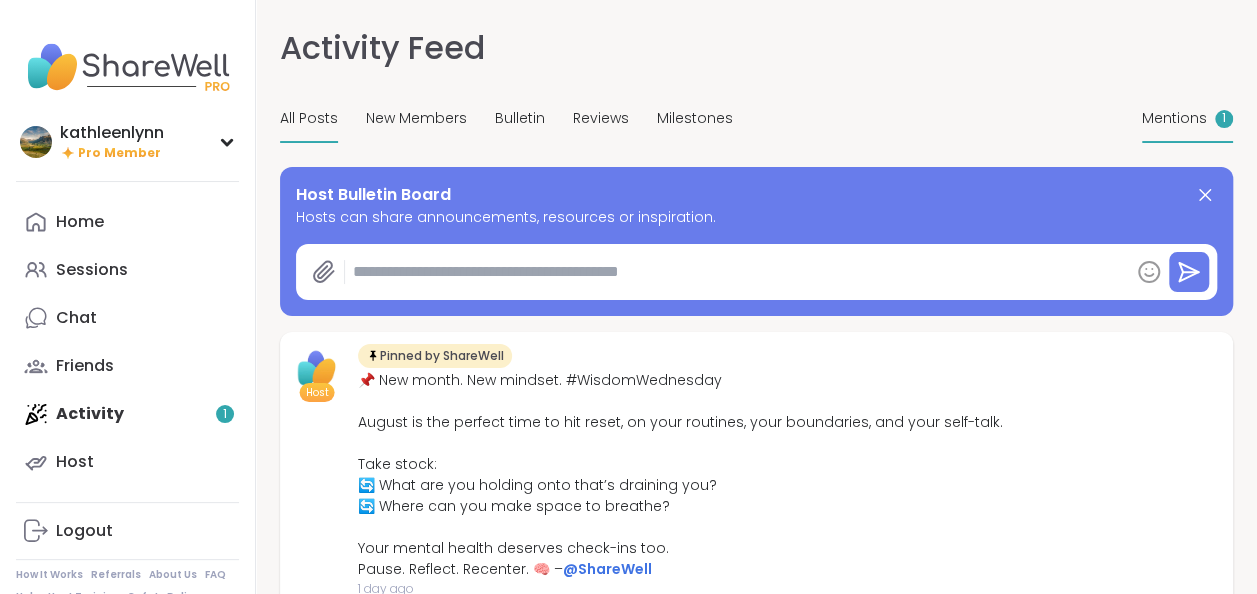 click on "Mentions" at bounding box center [1174, 118] 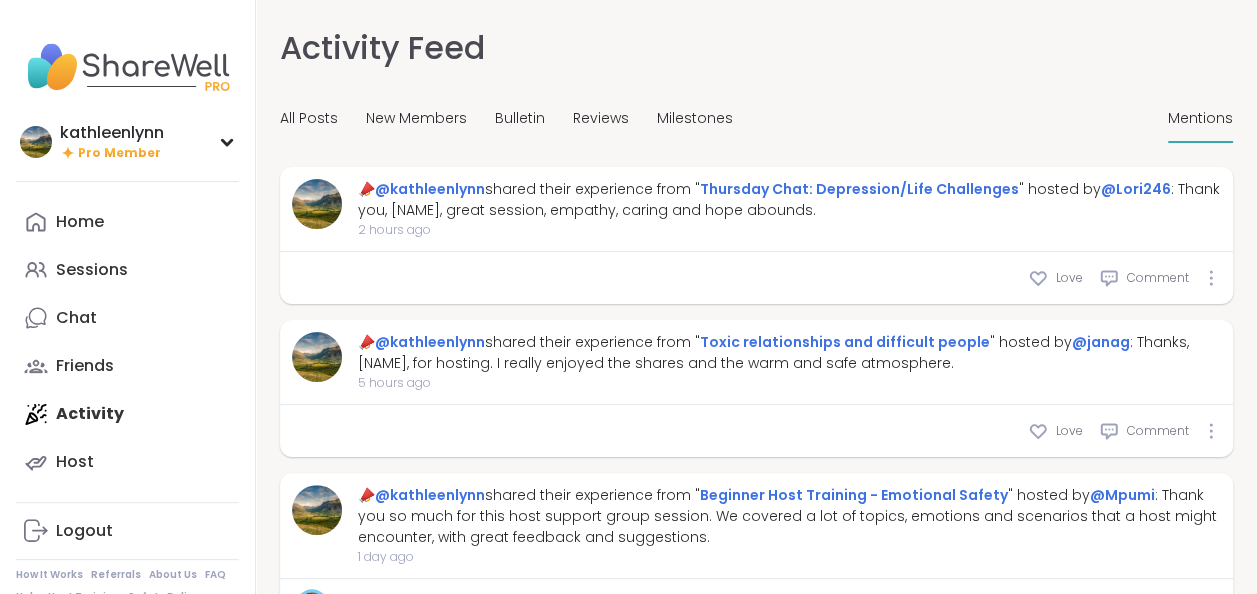 click on "Home Sessions Chat Friends Activity Host" at bounding box center (127, 342) 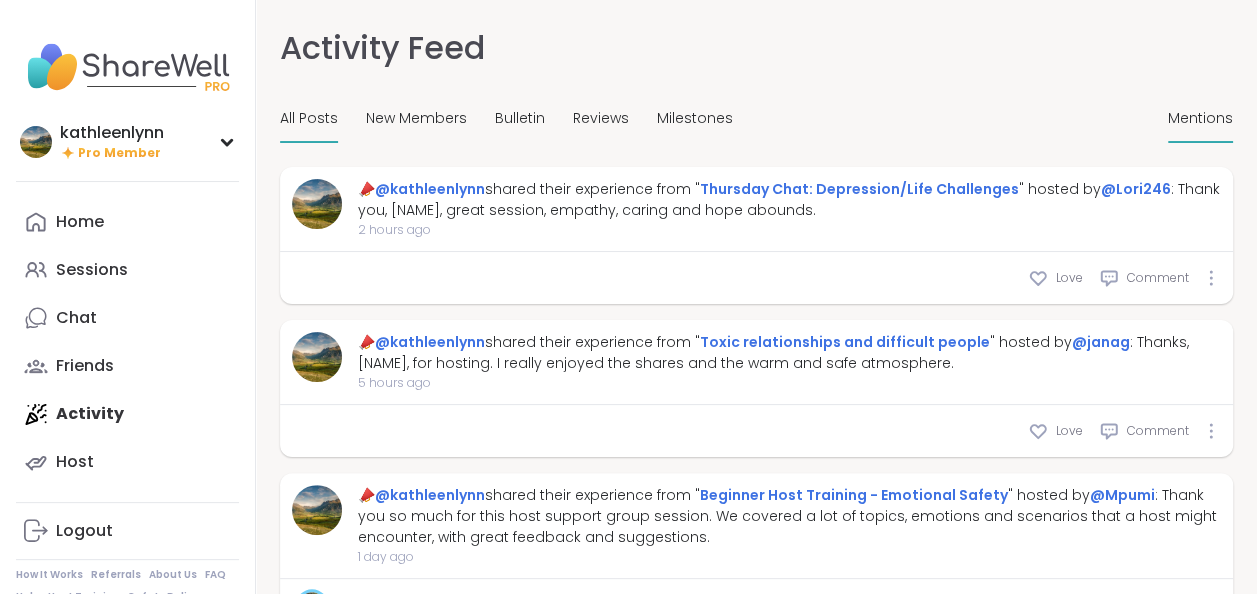 click on "All Posts" at bounding box center [309, 118] 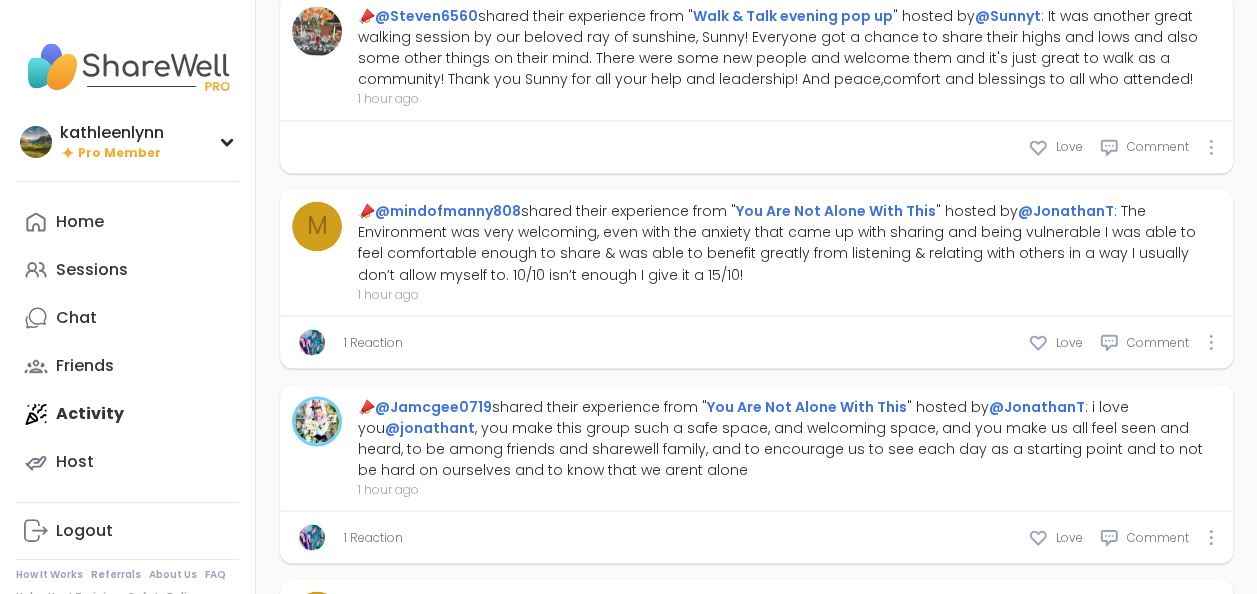 scroll, scrollTop: 1630, scrollLeft: 0, axis: vertical 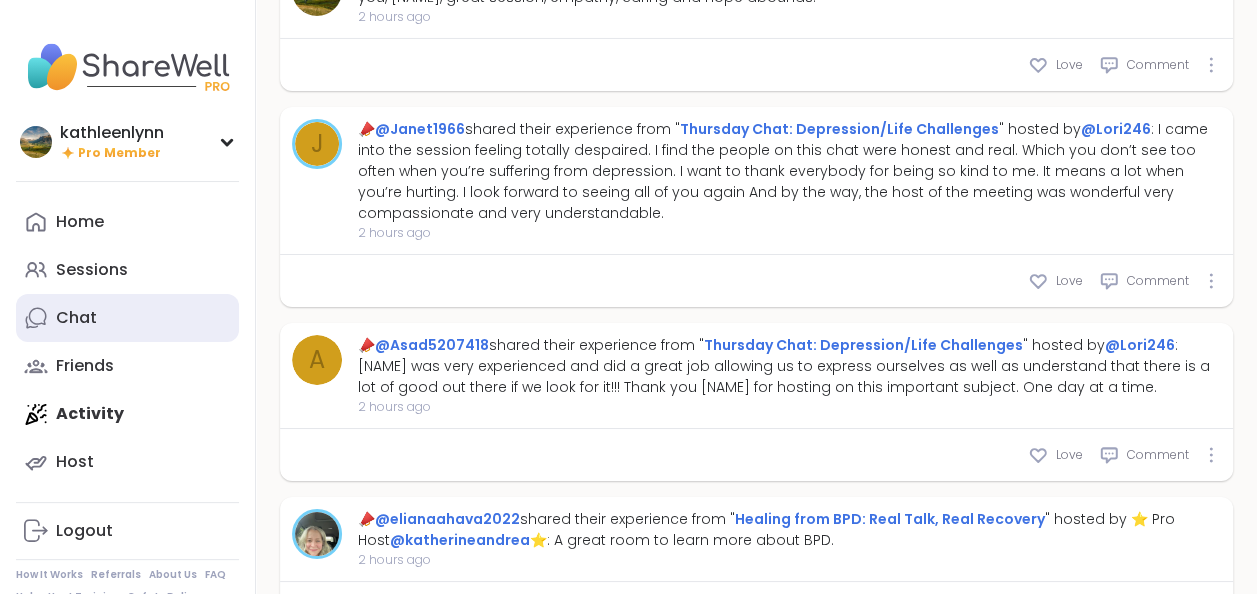 type on "*" 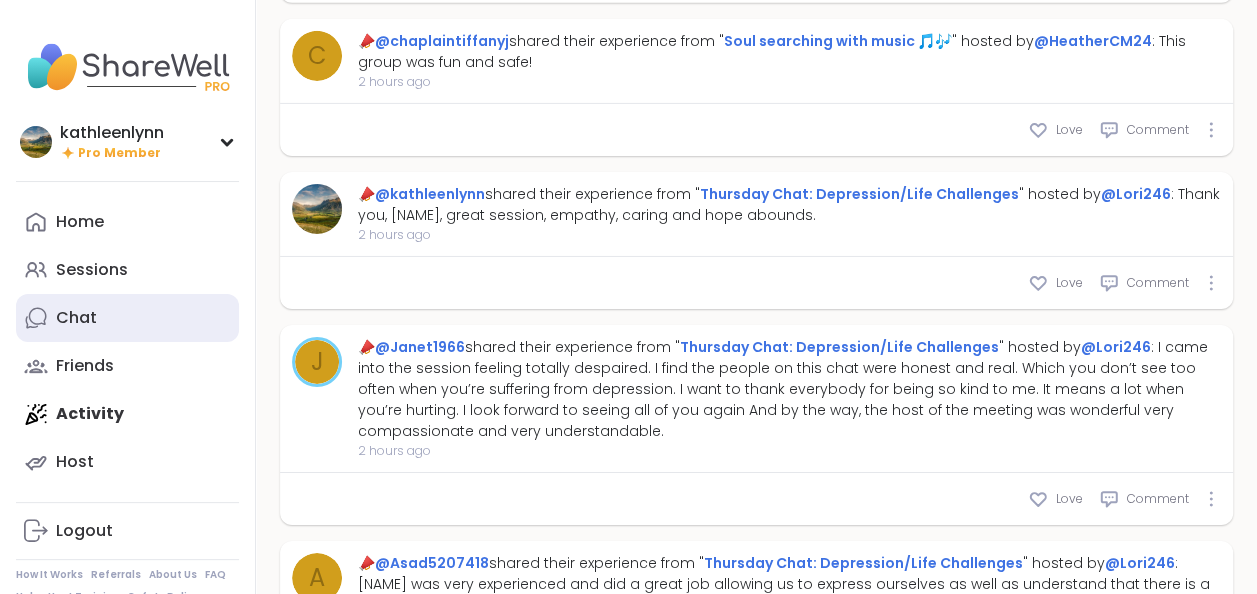 scroll, scrollTop: 3256, scrollLeft: 0, axis: vertical 